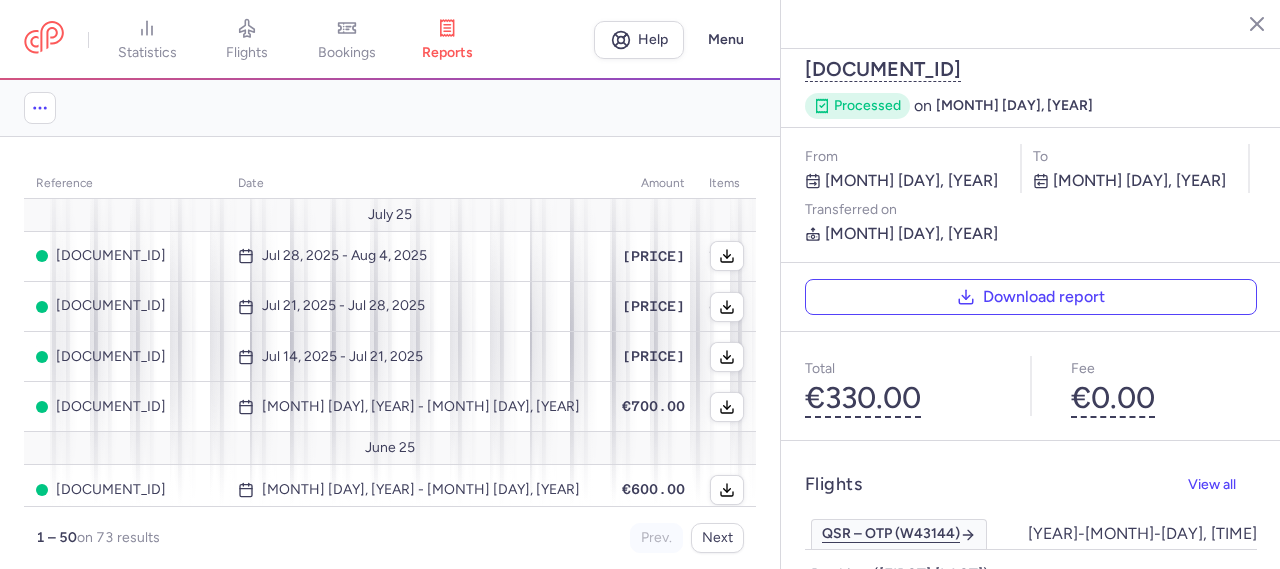 scroll, scrollTop: 0, scrollLeft: 0, axis: both 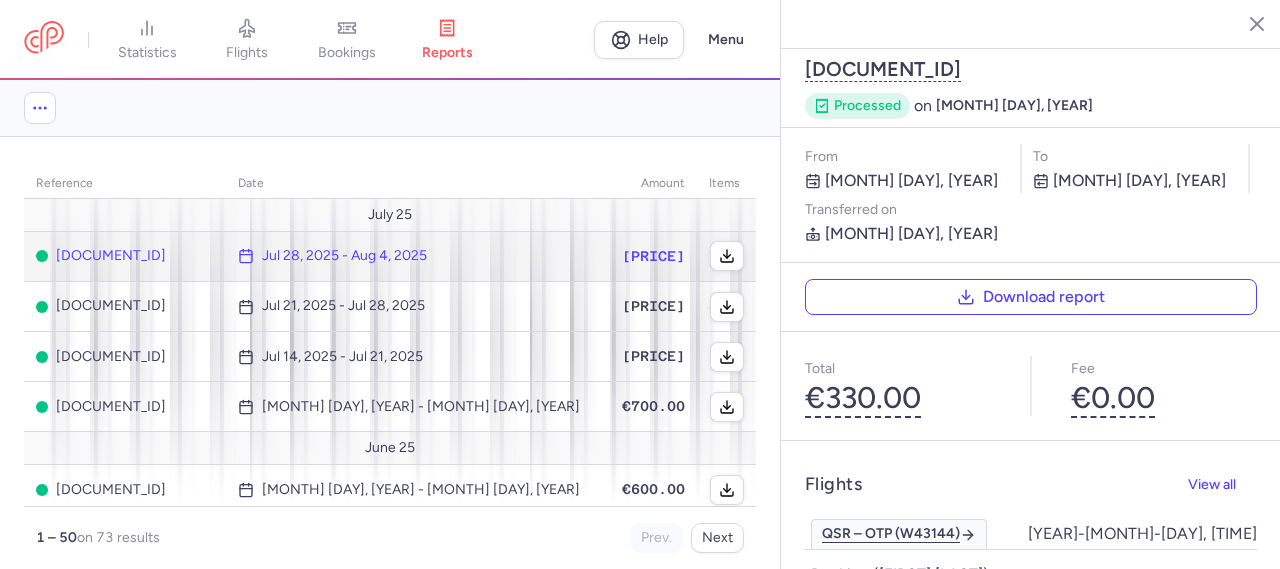 click on "Jul 28, 2025 - Aug 4, 2025" at bounding box center (409, 256) 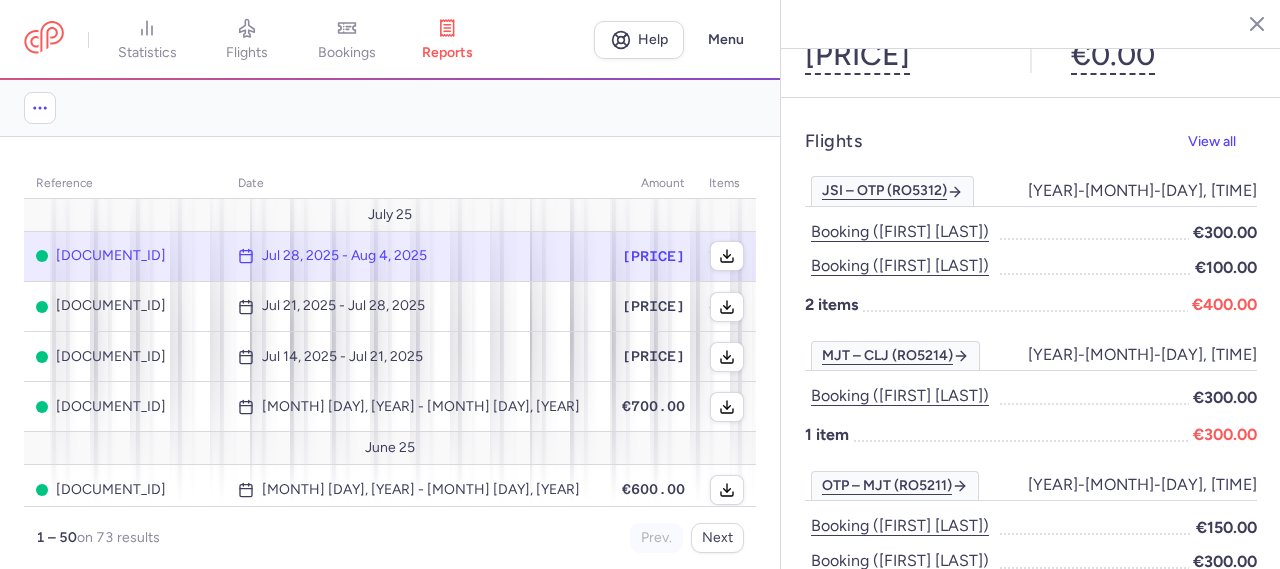 scroll, scrollTop: 190, scrollLeft: 0, axis: vertical 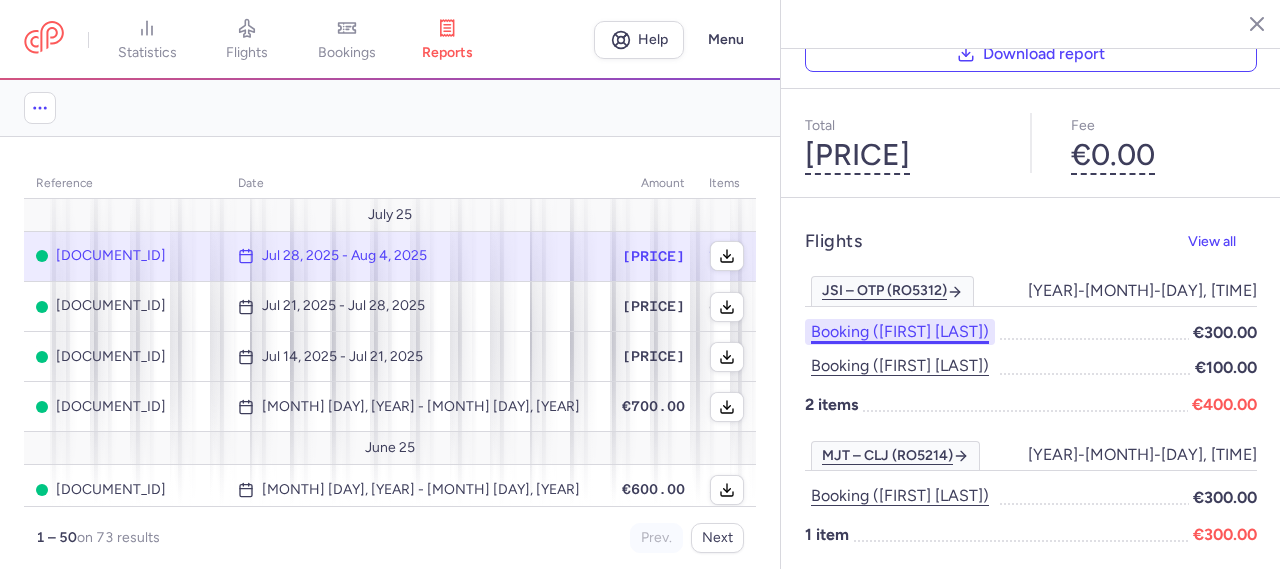click on "Booking ([FIRST] [LAST])" at bounding box center [900, 332] 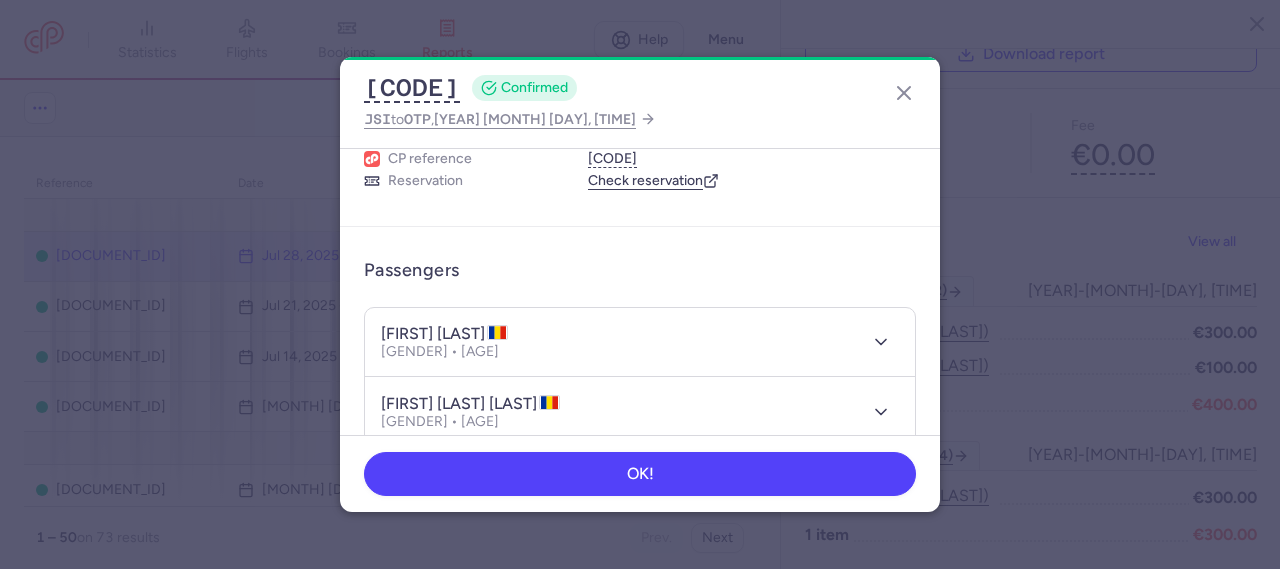 scroll, scrollTop: 0, scrollLeft: 0, axis: both 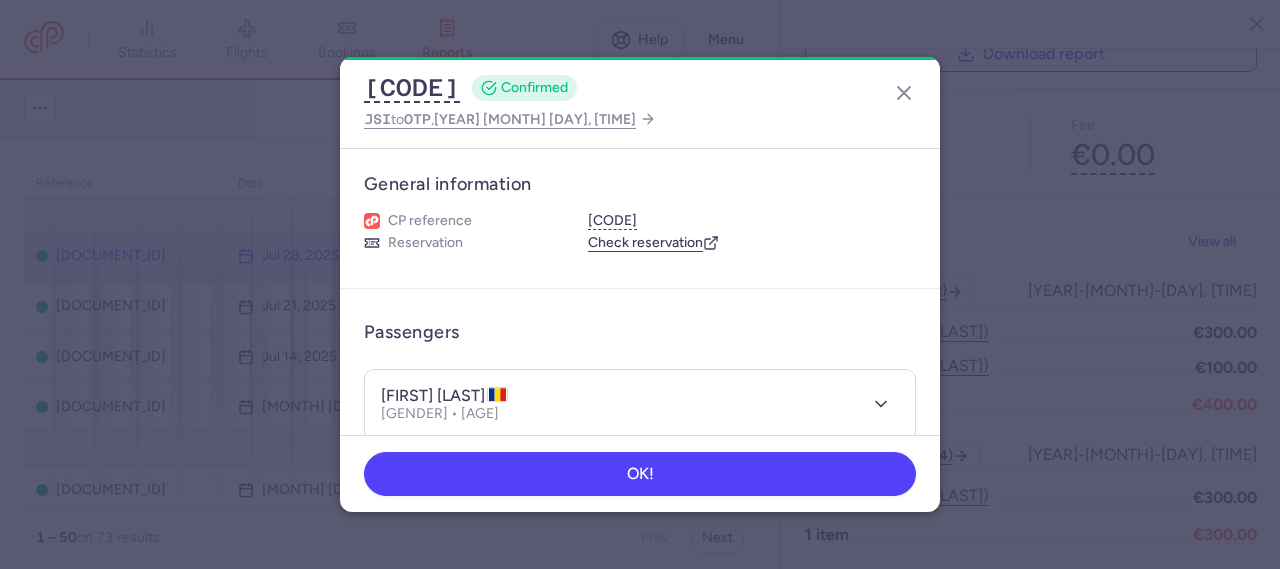 click on "[FIRST] [LAST]" at bounding box center (444, 396) 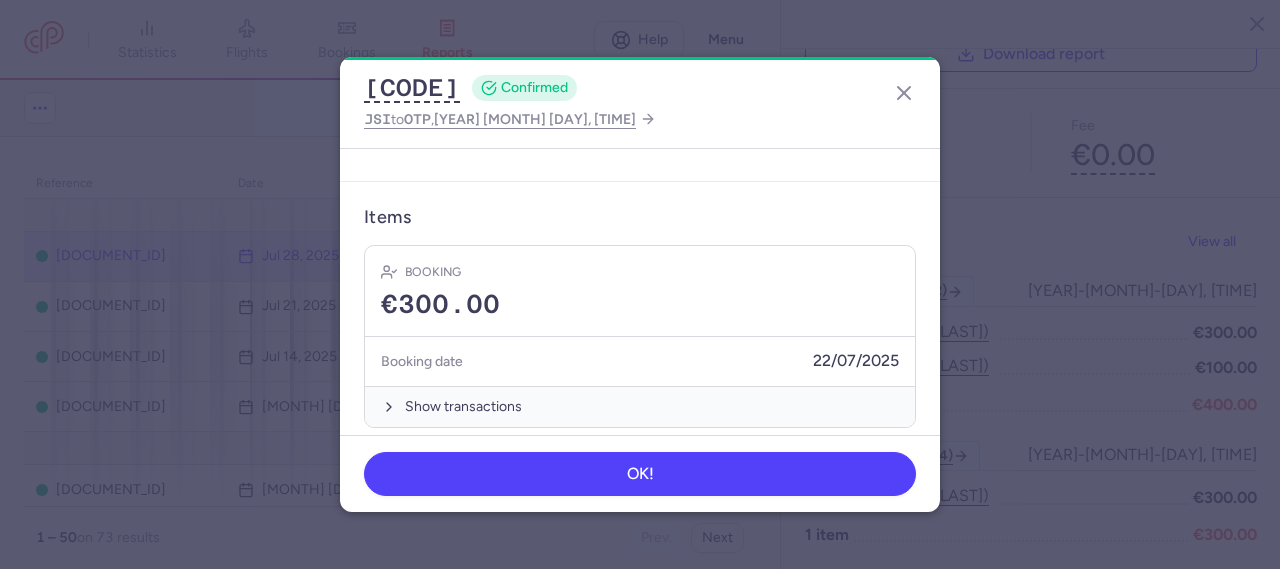 scroll, scrollTop: 662, scrollLeft: 0, axis: vertical 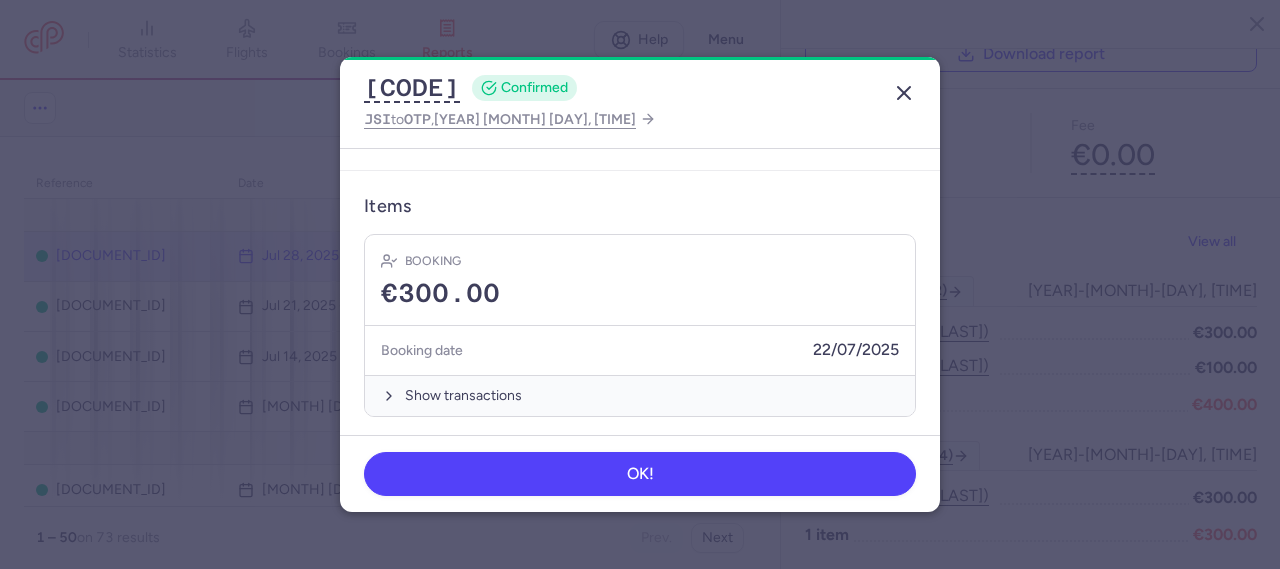 drag, startPoint x: 914, startPoint y: 89, endPoint x: 914, endPoint y: 101, distance: 12 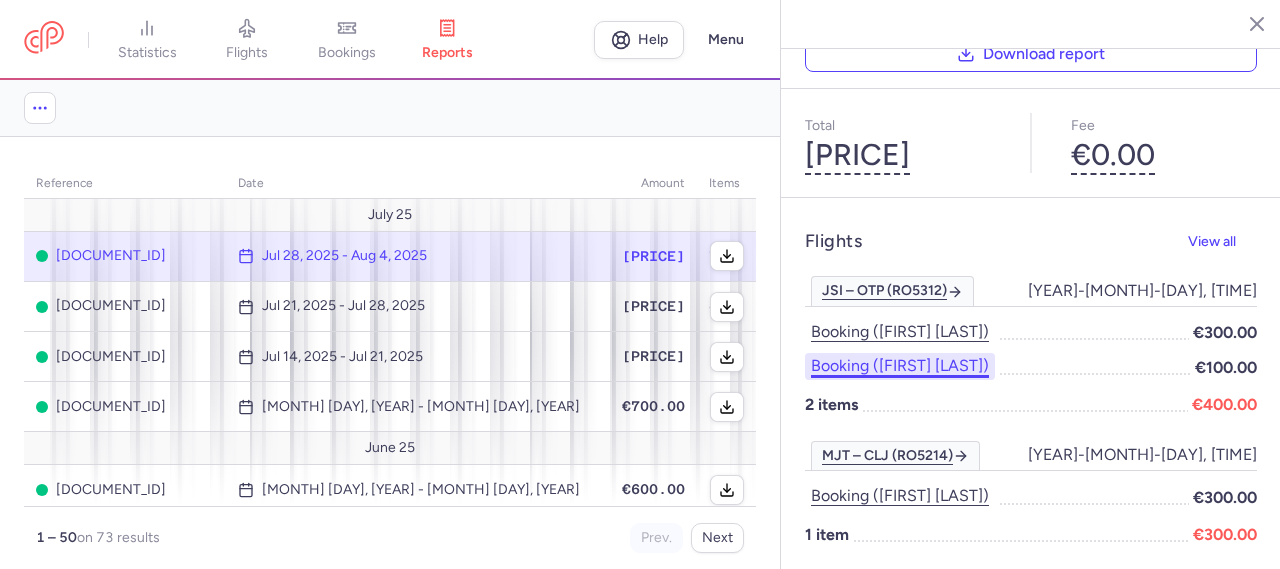 click on "Booking ([FIRST] [LAST])" at bounding box center (900, 366) 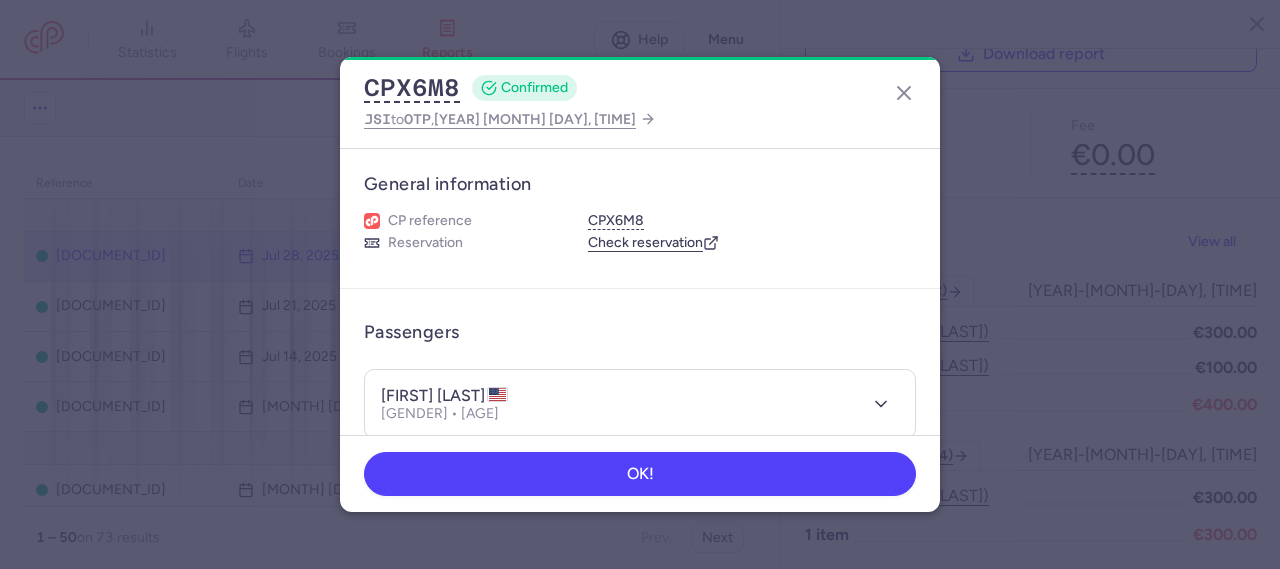 click on "[FIRST] [LAST]" at bounding box center [444, 396] 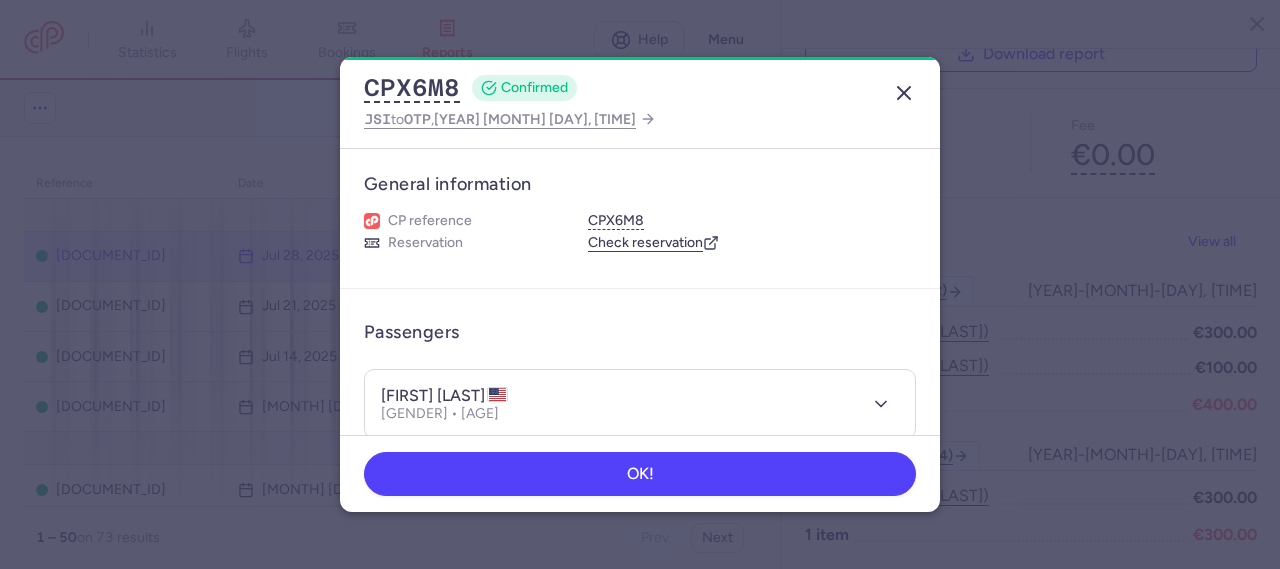 click 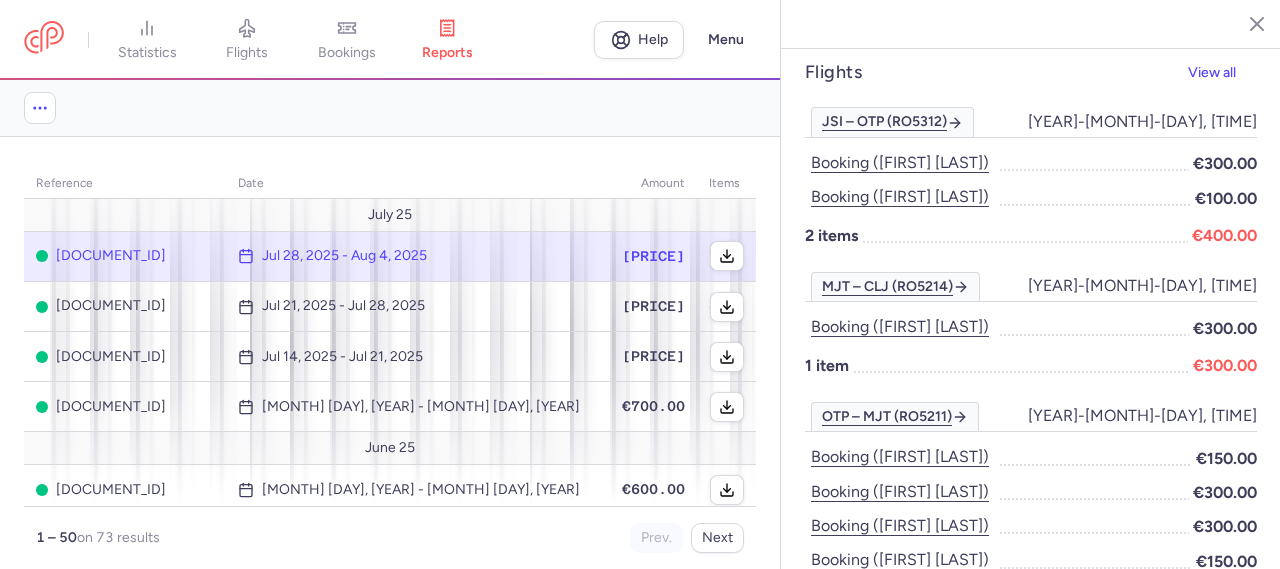 scroll, scrollTop: 390, scrollLeft: 0, axis: vertical 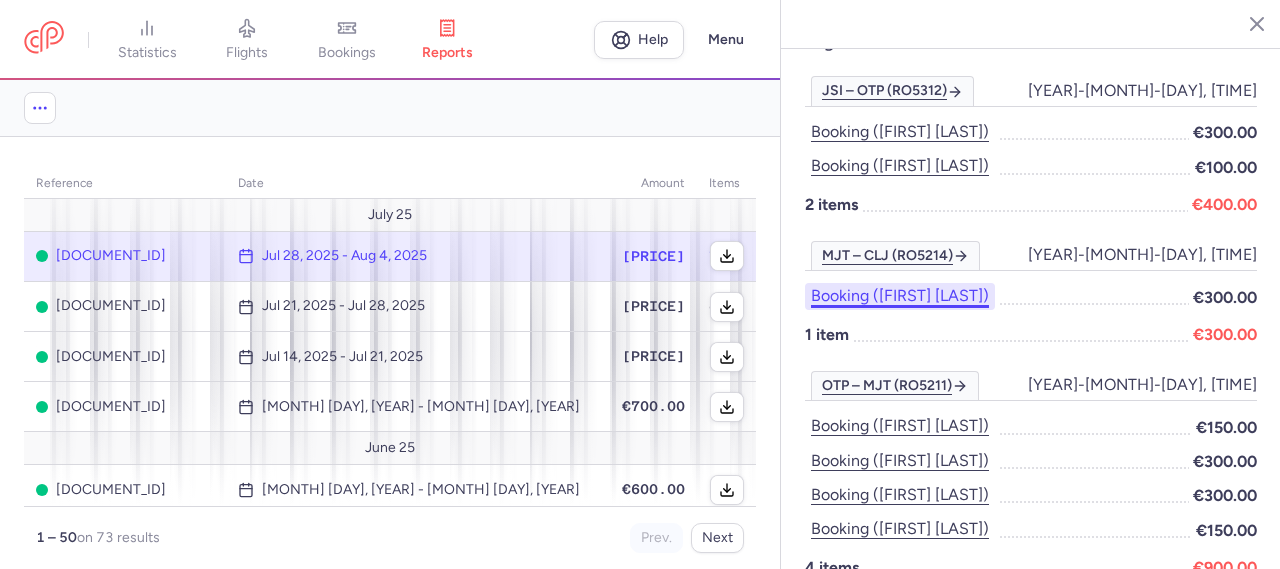 click on "Booking ([FIRST] [LAST])" at bounding box center (900, 296) 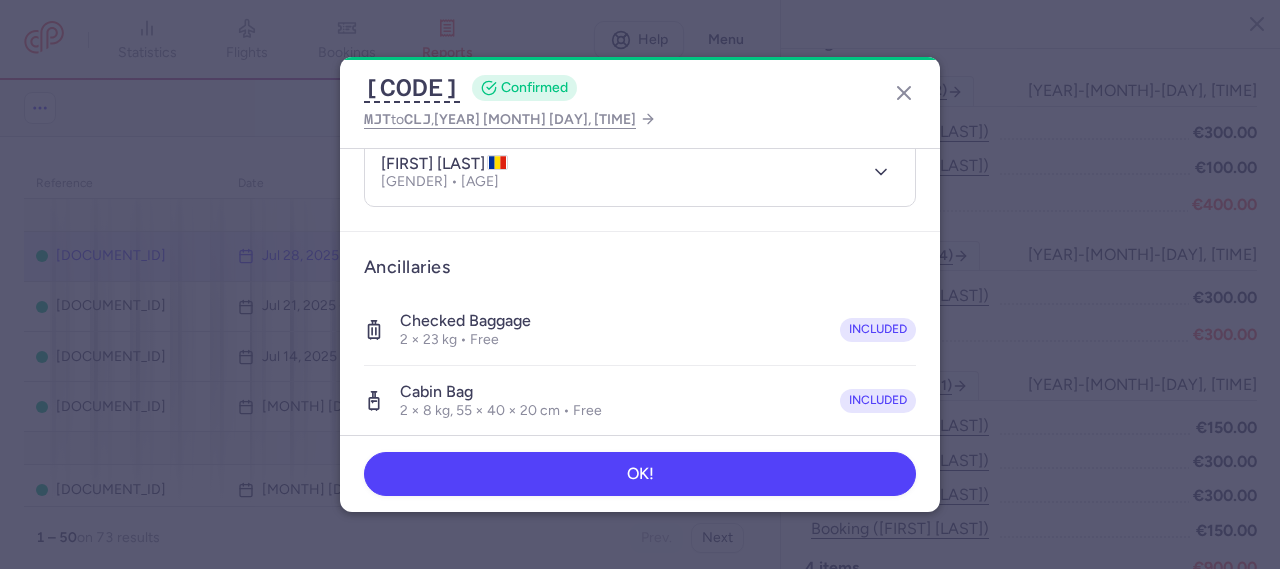 scroll, scrollTop: 0, scrollLeft: 0, axis: both 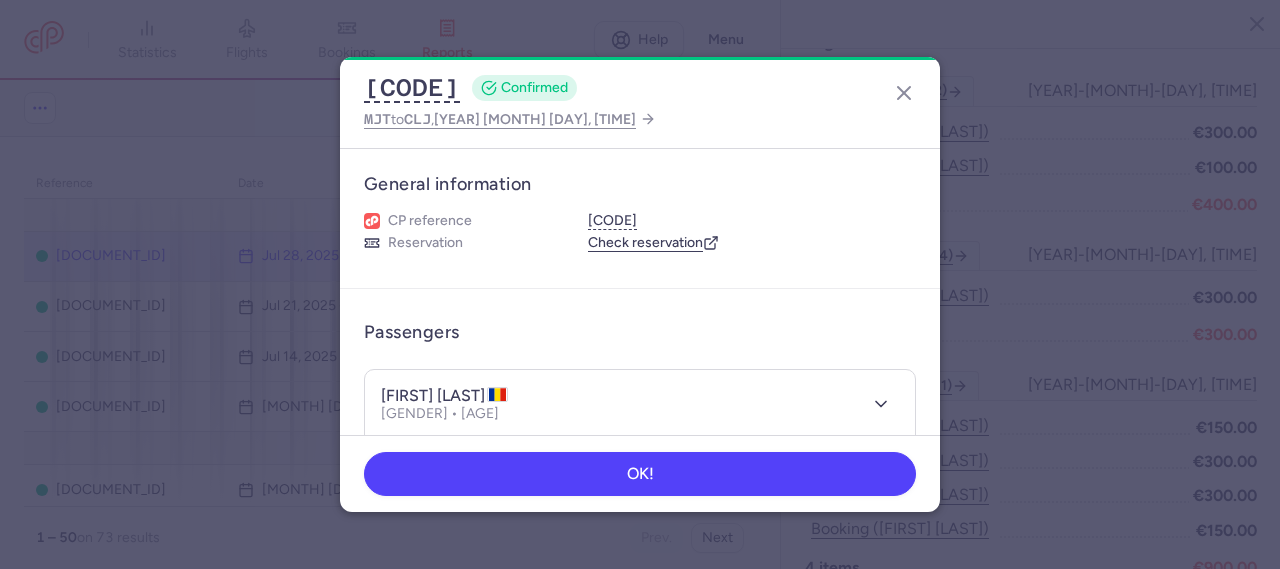 click on "[FIRST] [LAST]" at bounding box center [444, 396] 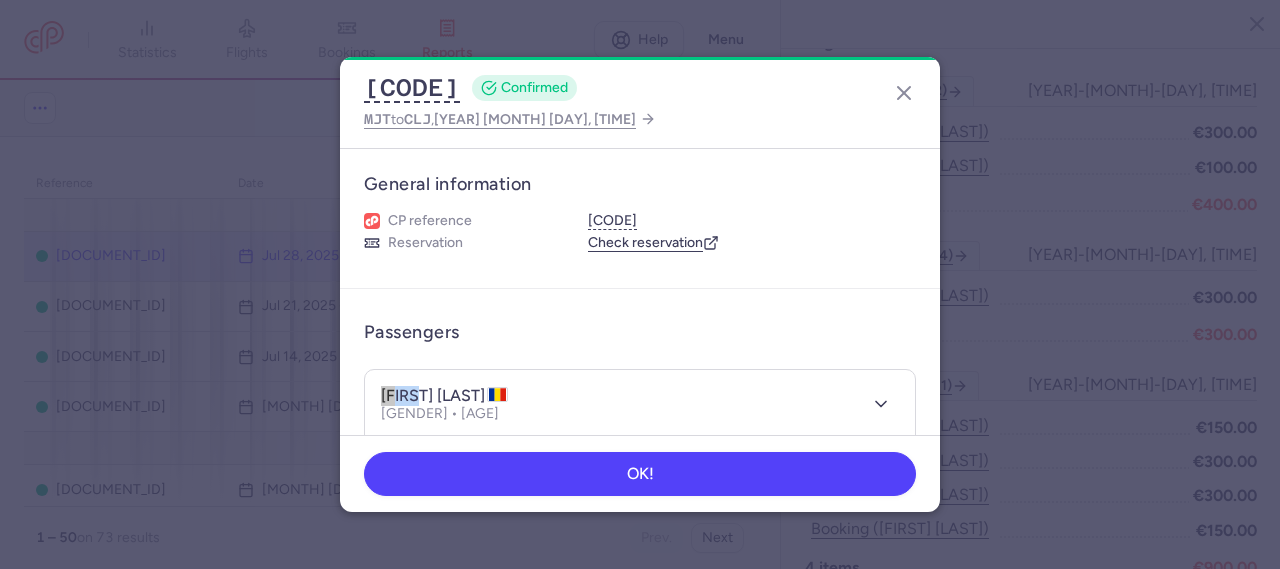 click on "[FIRST] [LAST]" at bounding box center [444, 396] 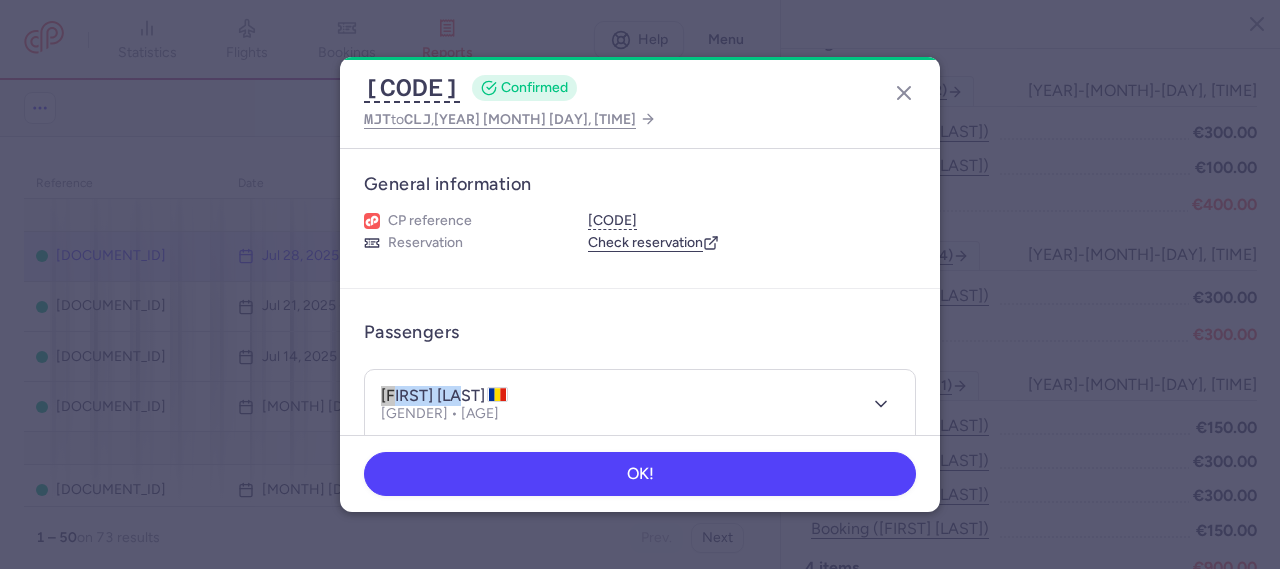 drag, startPoint x: 382, startPoint y: 392, endPoint x: 482, endPoint y: 397, distance: 100.12492 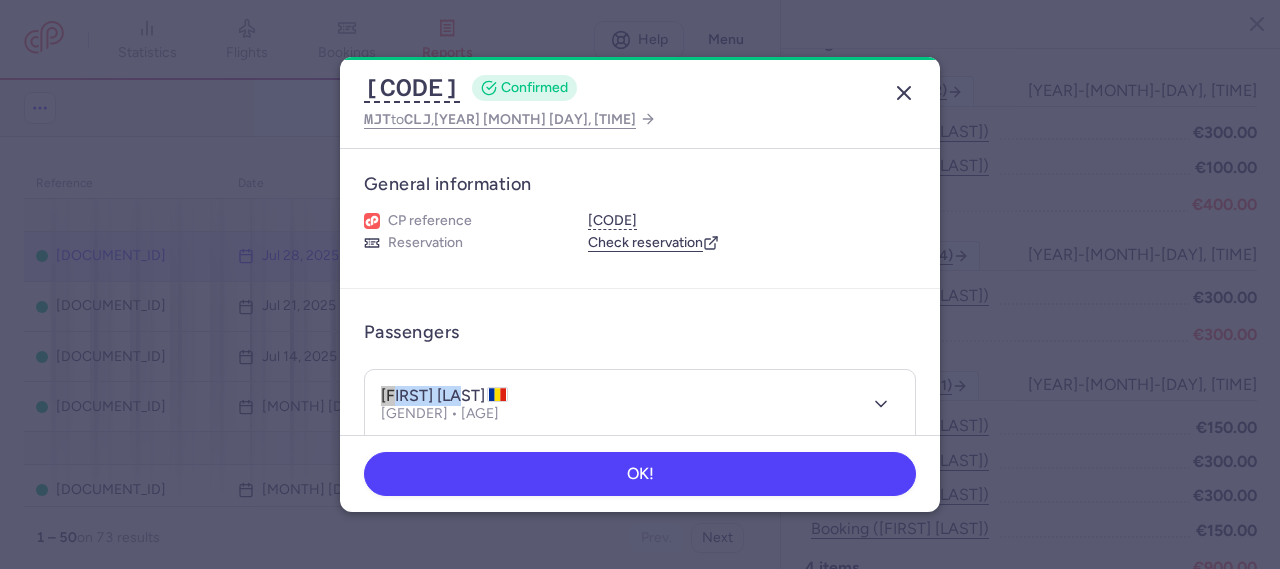 click 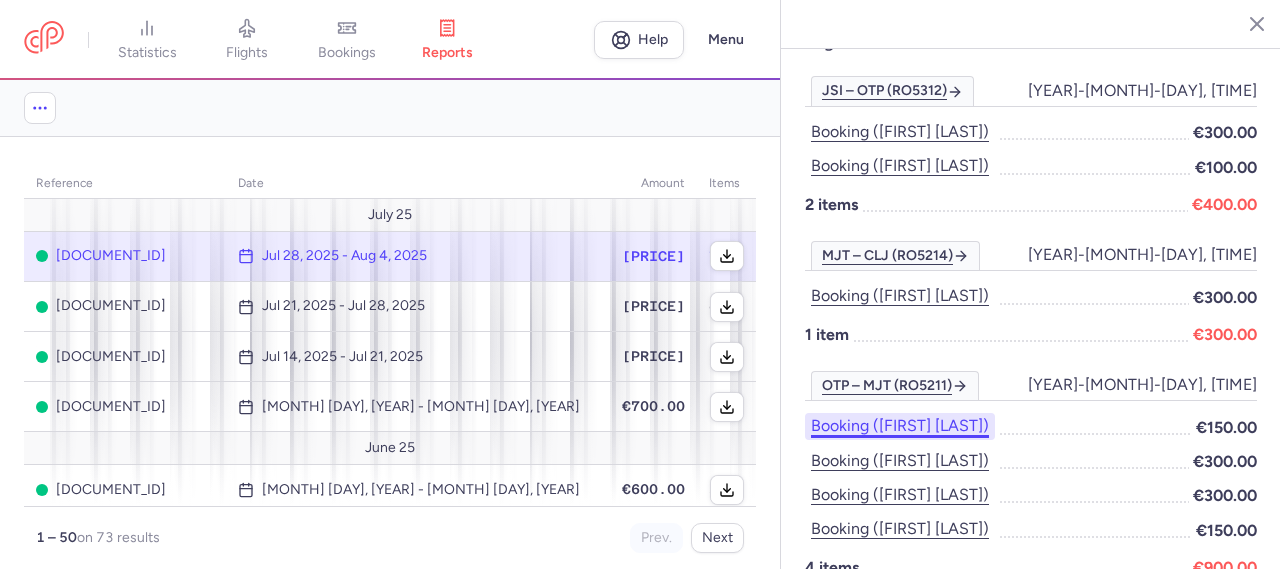 click on "Booking ([FIRST] [LAST])" at bounding box center (900, 426) 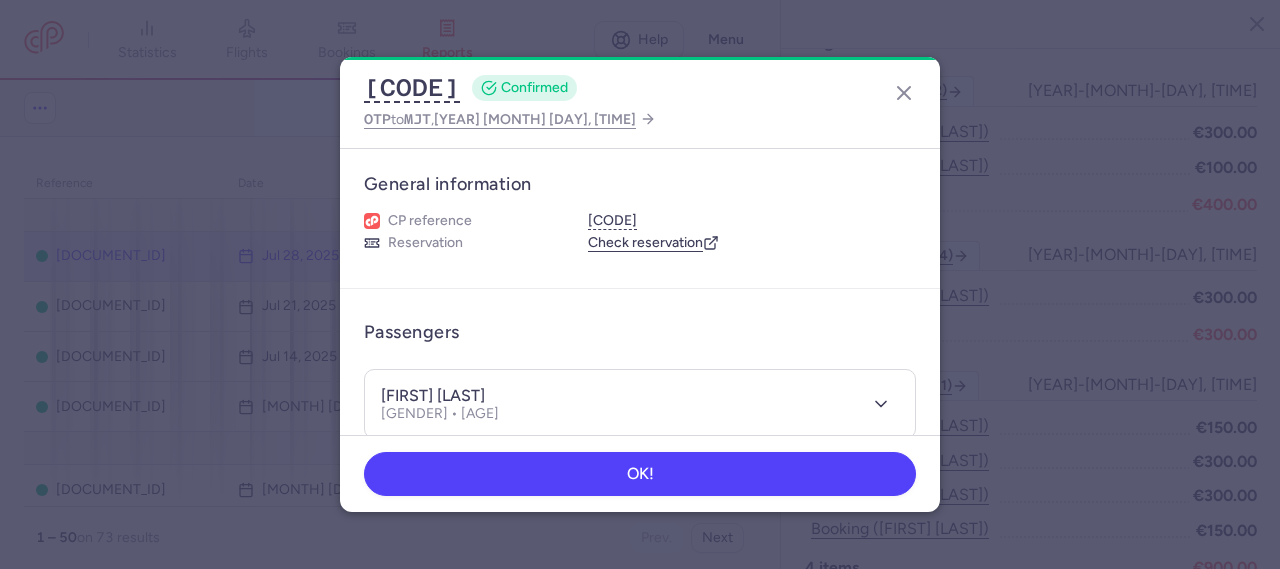 drag, startPoint x: 379, startPoint y: 390, endPoint x: 509, endPoint y: 399, distance: 130.31117 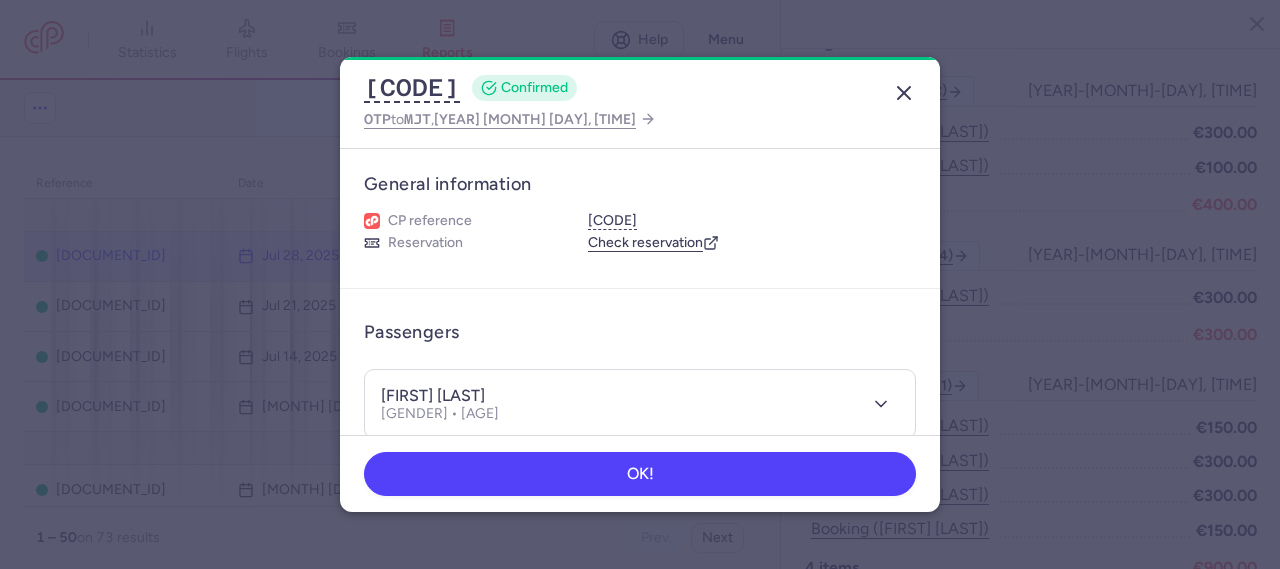 click 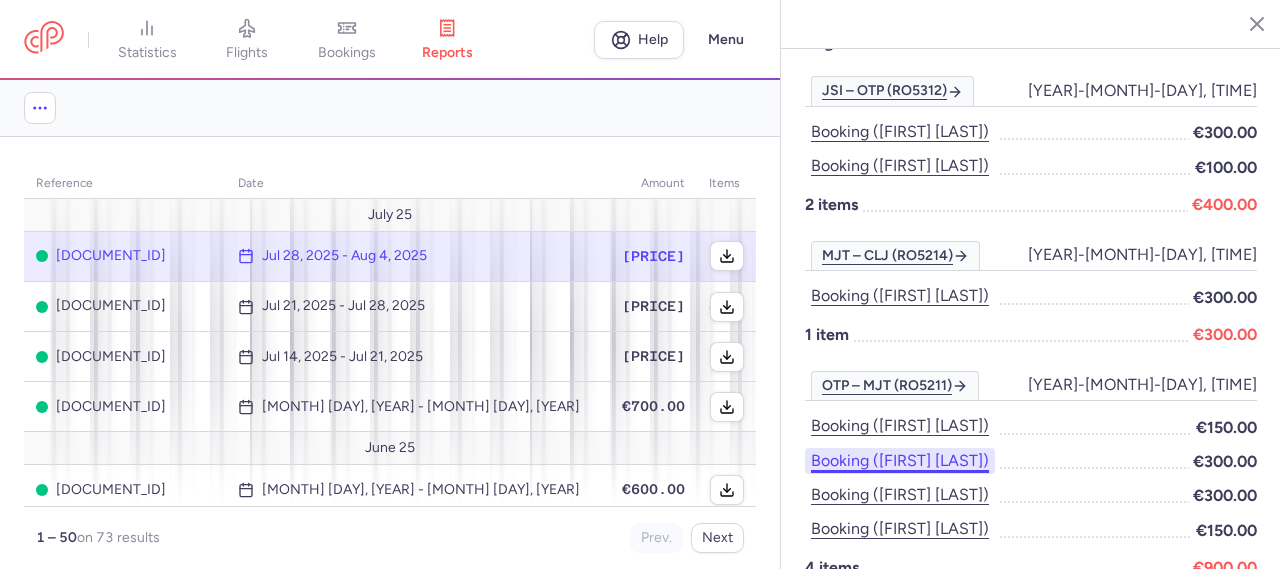 click on "Booking ([FIRST] [LAST])" at bounding box center [900, 461] 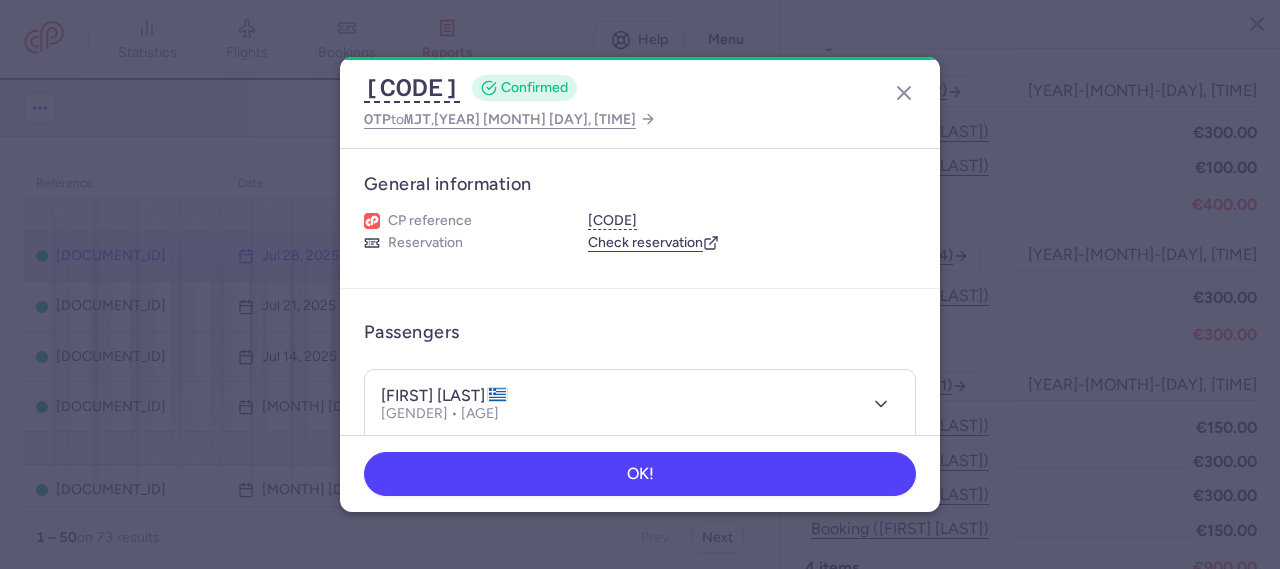 drag, startPoint x: 380, startPoint y: 395, endPoint x: 574, endPoint y: 397, distance: 194.01031 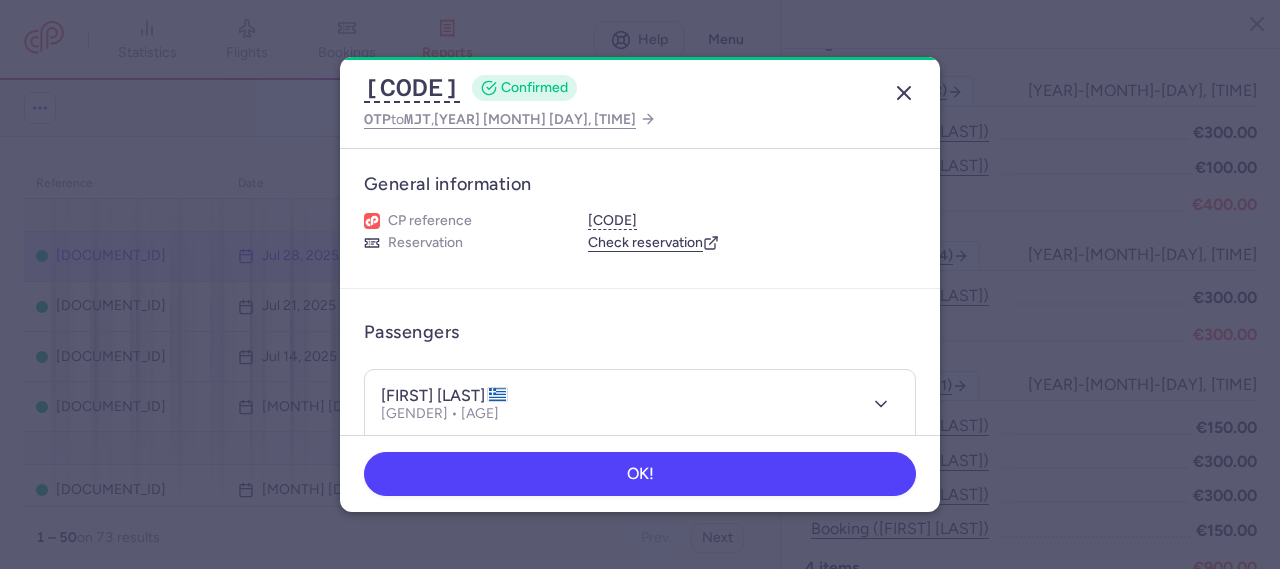 click 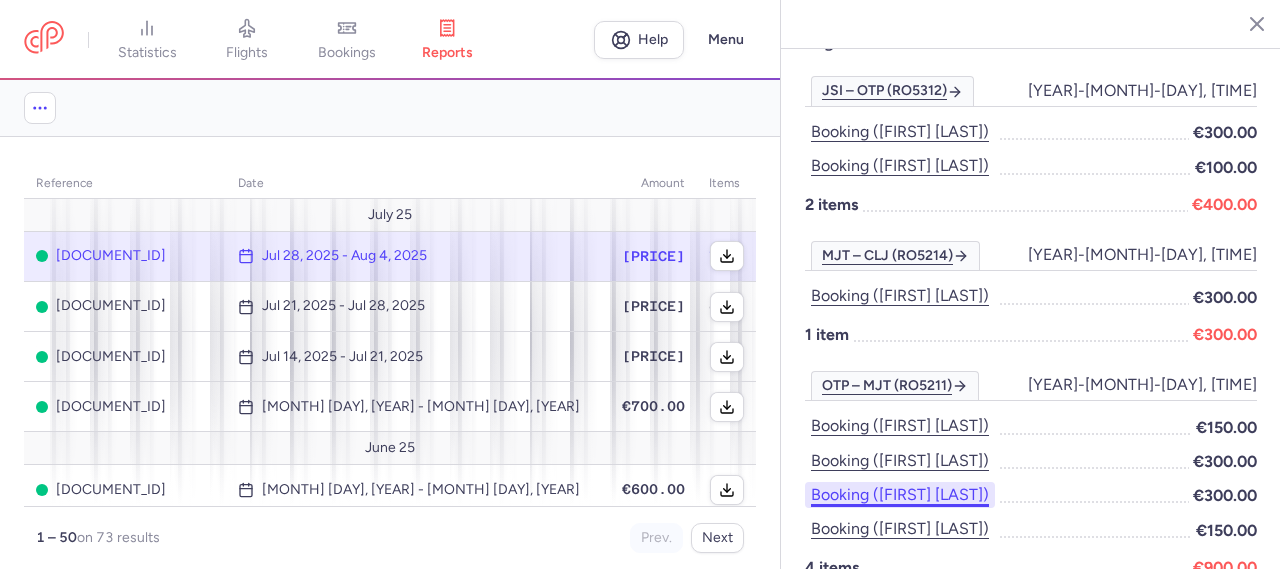 click on "Booking ([FIRST] [LAST])" at bounding box center (900, 495) 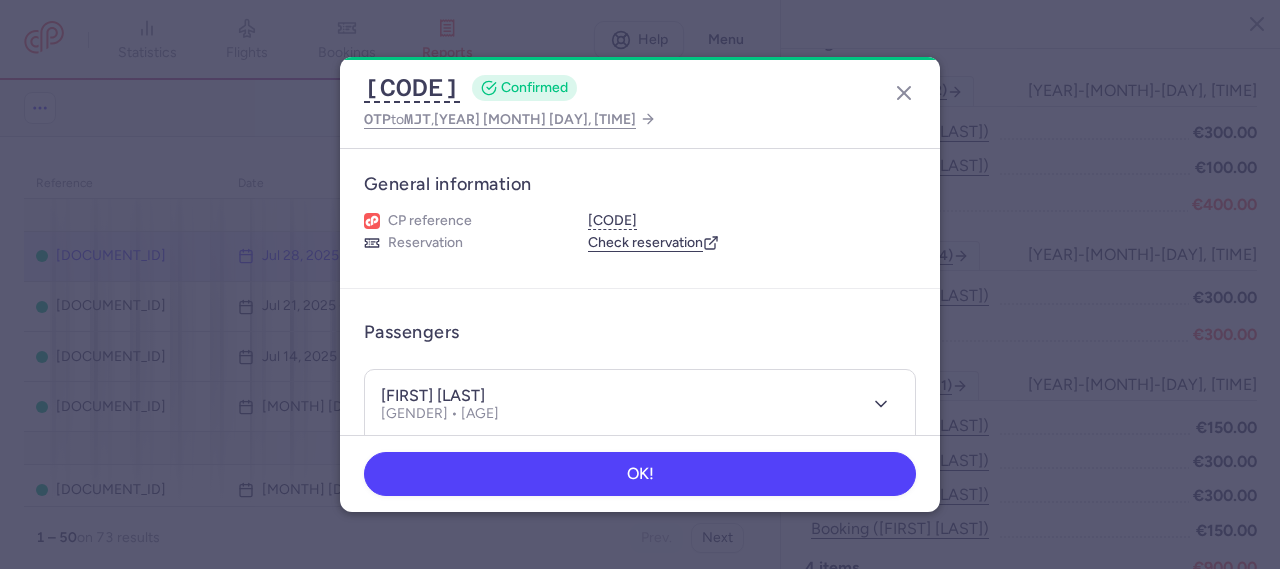 drag, startPoint x: 383, startPoint y: 395, endPoint x: 542, endPoint y: 394, distance: 159.00314 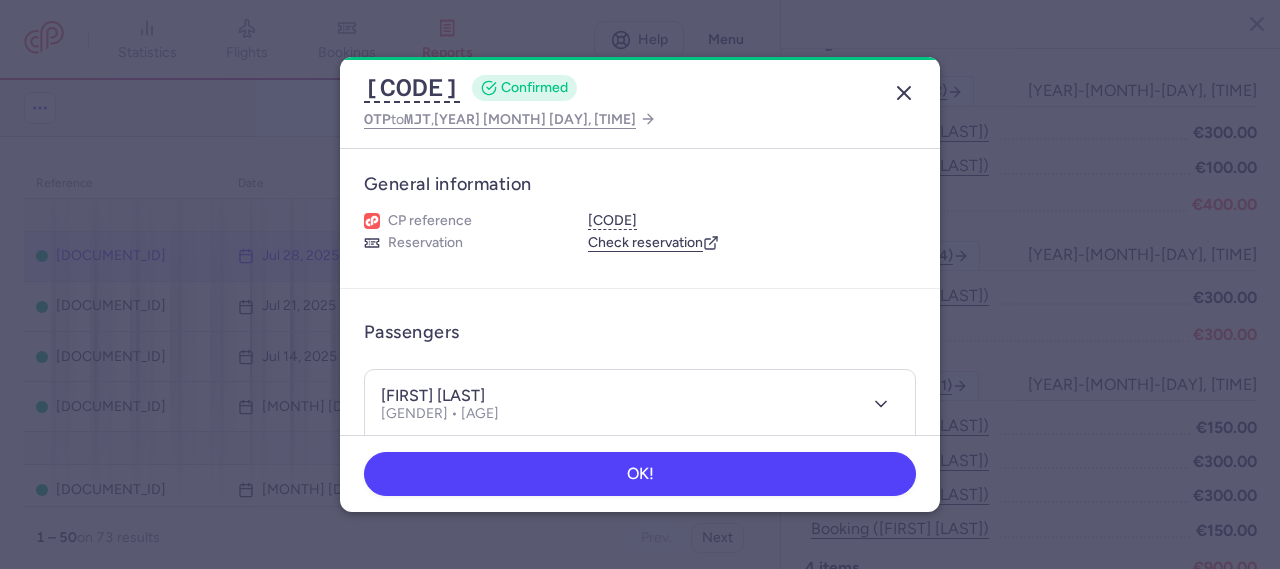 click 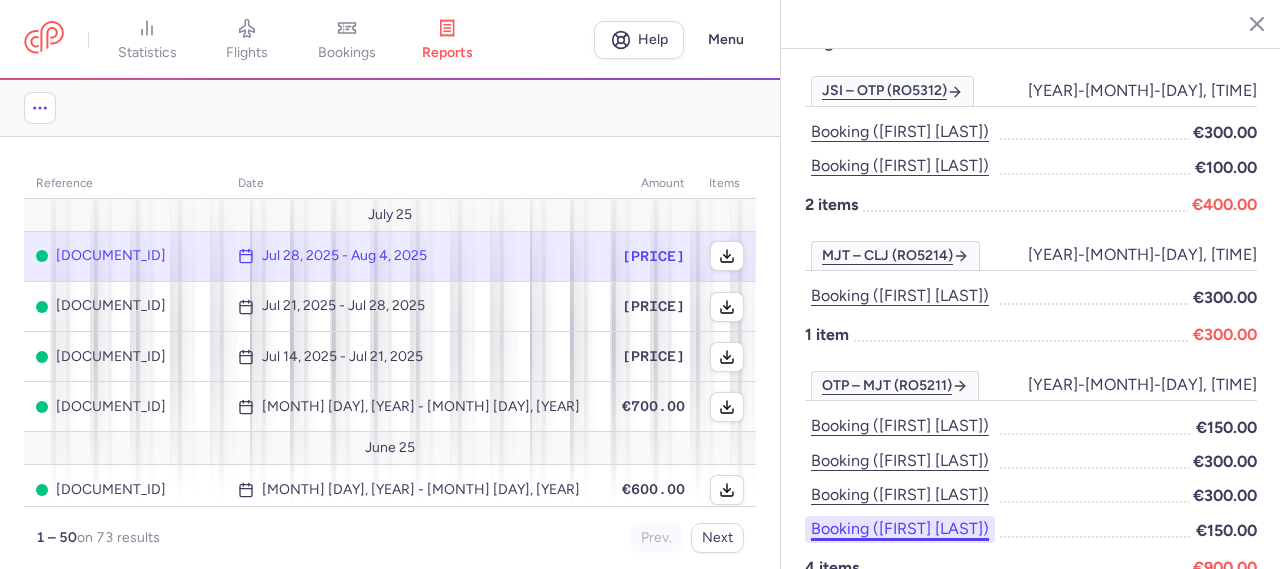 click on "Booking ([FIRST] [LAST])" at bounding box center (900, 529) 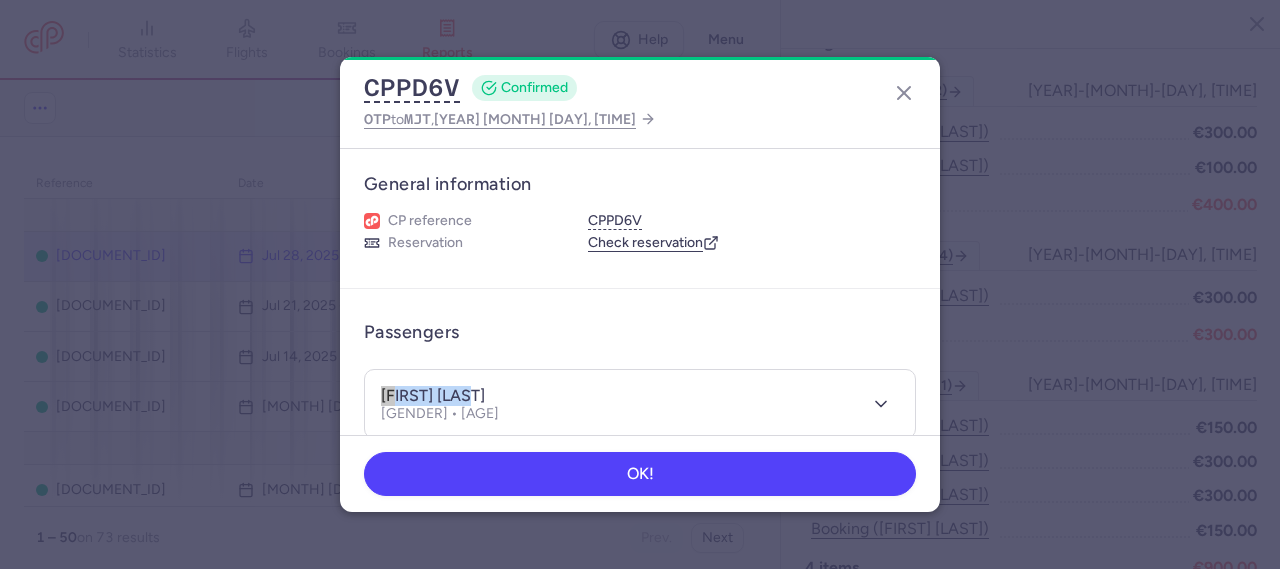 drag, startPoint x: 374, startPoint y: 395, endPoint x: 486, endPoint y: 389, distance: 112.1606 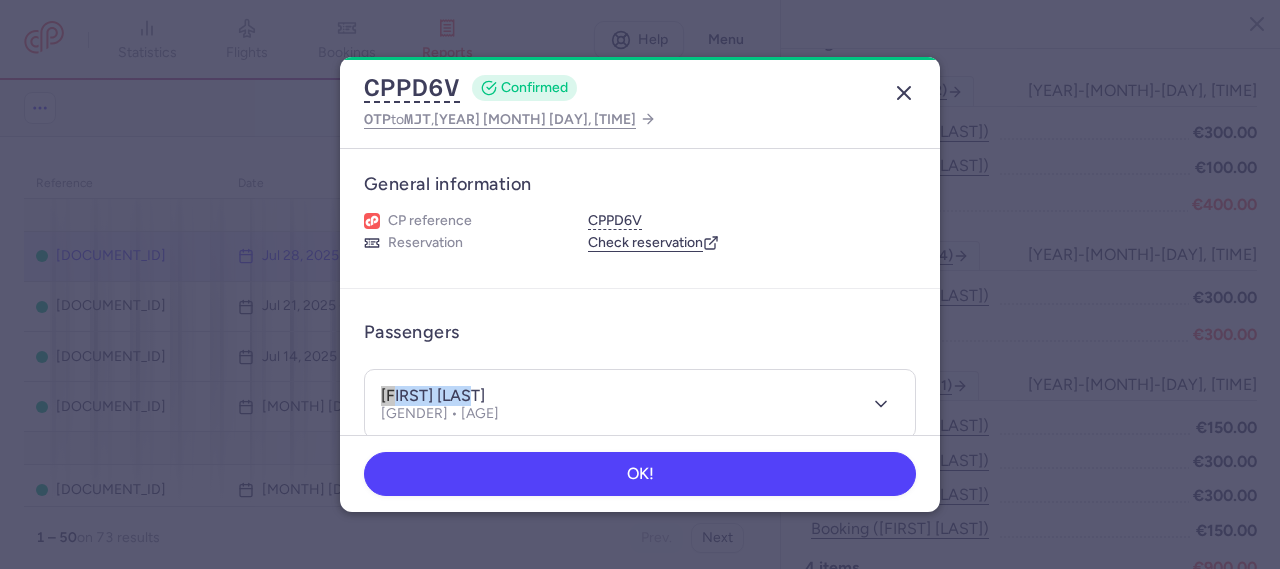 click 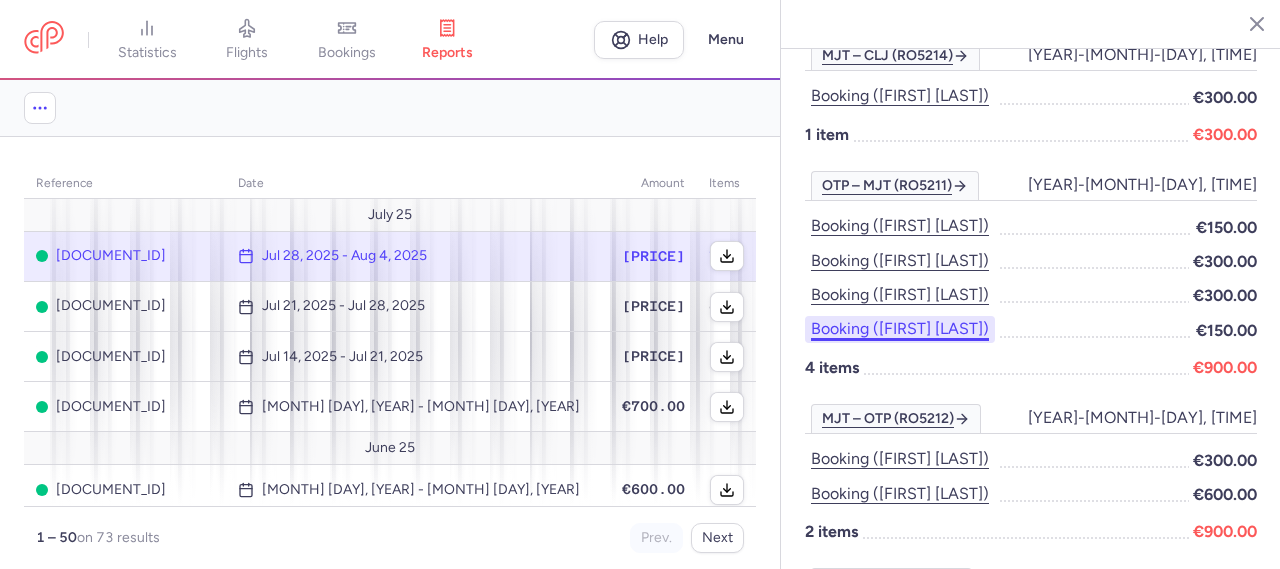 scroll, scrollTop: 690, scrollLeft: 0, axis: vertical 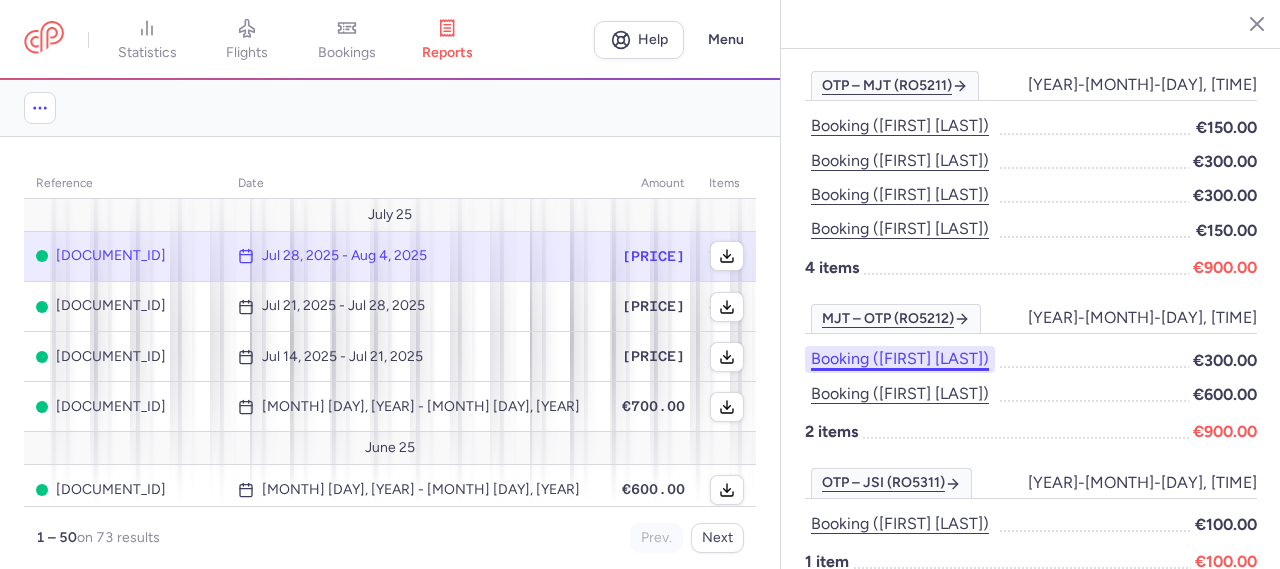 click on "Booking ([FIRST] [LAST])" at bounding box center (900, 359) 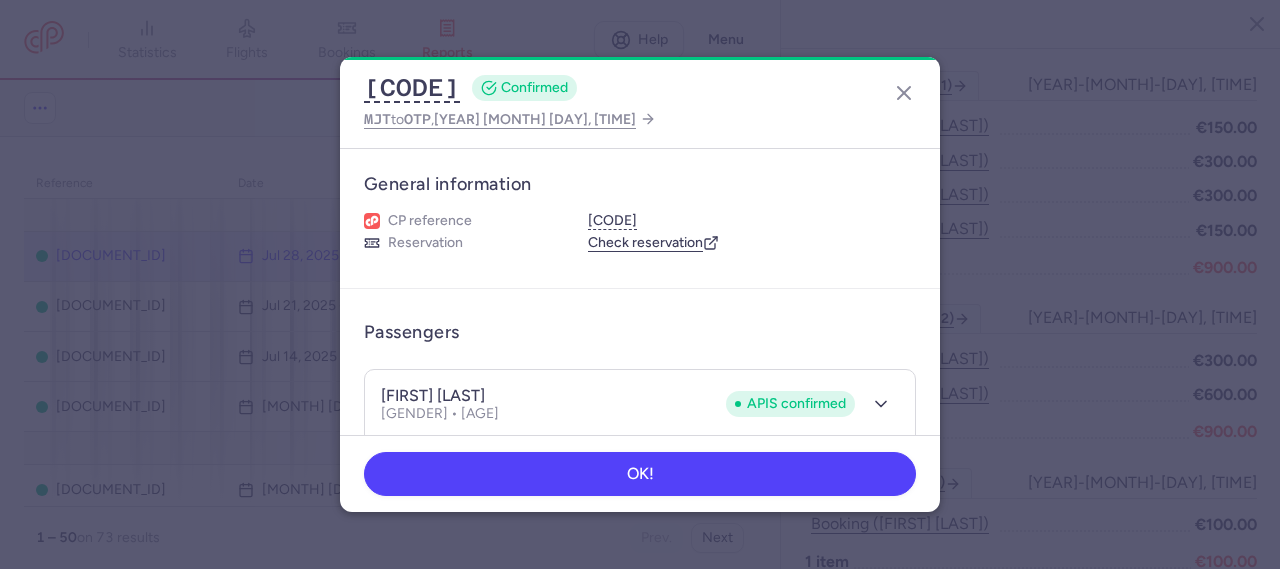drag, startPoint x: 378, startPoint y: 392, endPoint x: 558, endPoint y: 393, distance: 180.00278 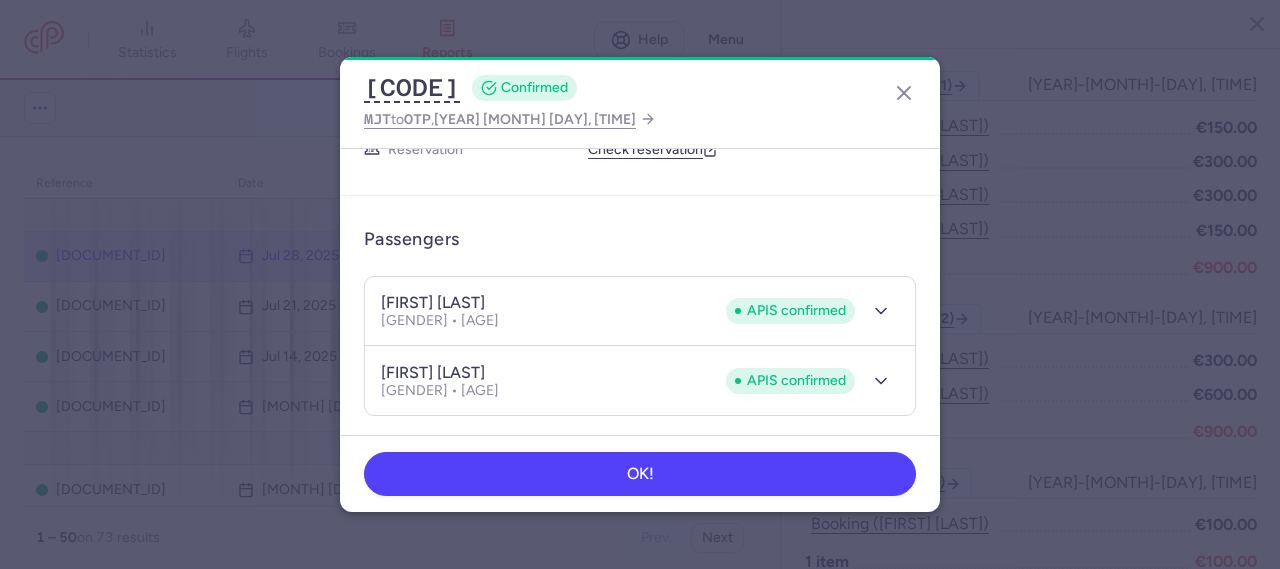 scroll, scrollTop: 593, scrollLeft: 0, axis: vertical 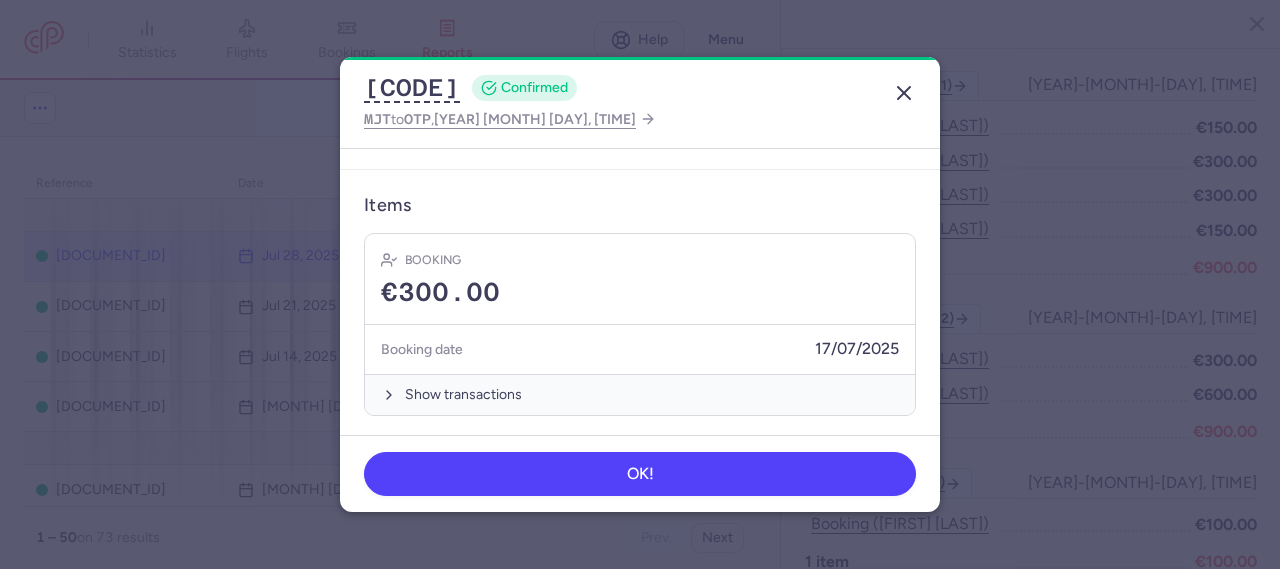 click 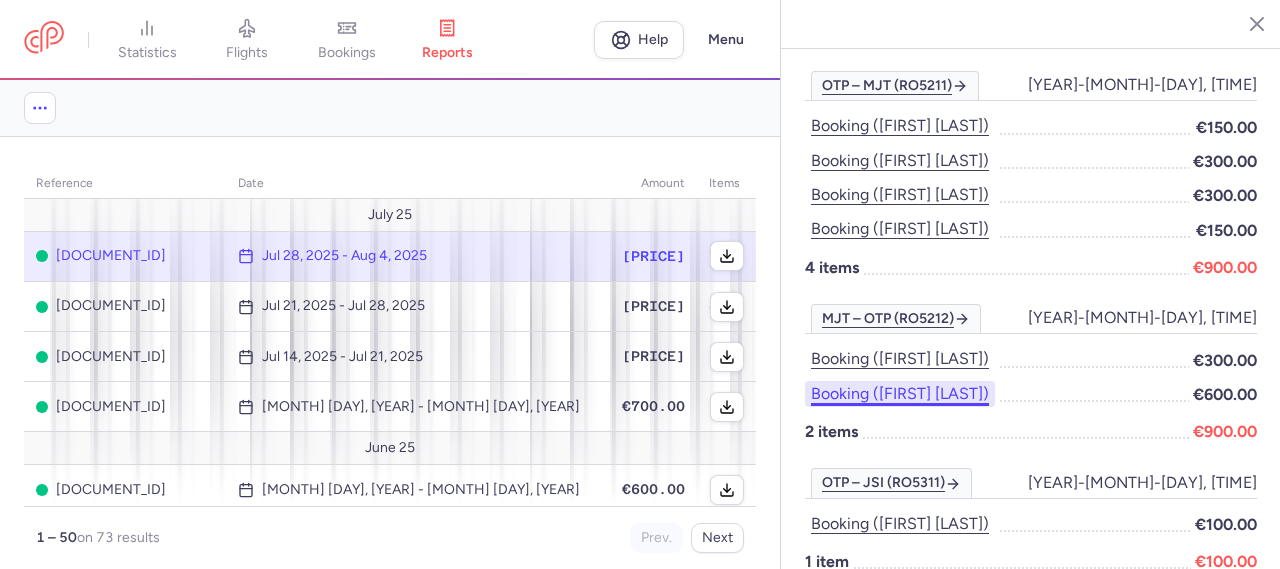 click on "Booking ([FIRST] [LAST])" at bounding box center (900, 394) 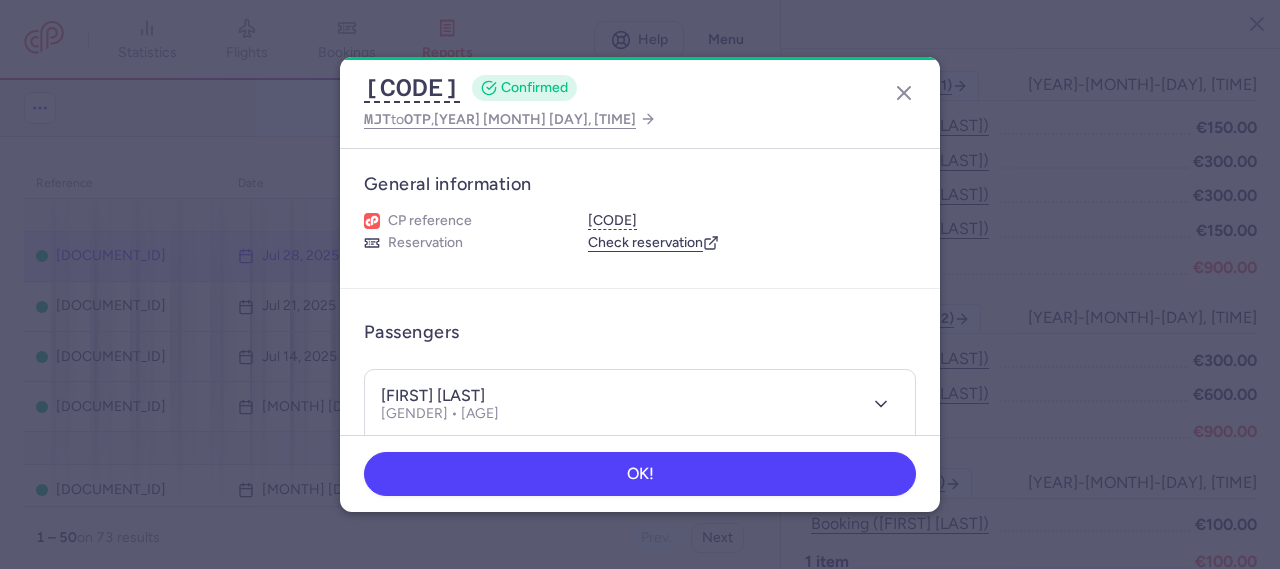 drag, startPoint x: 379, startPoint y: 395, endPoint x: 528, endPoint y: 398, distance: 149.0302 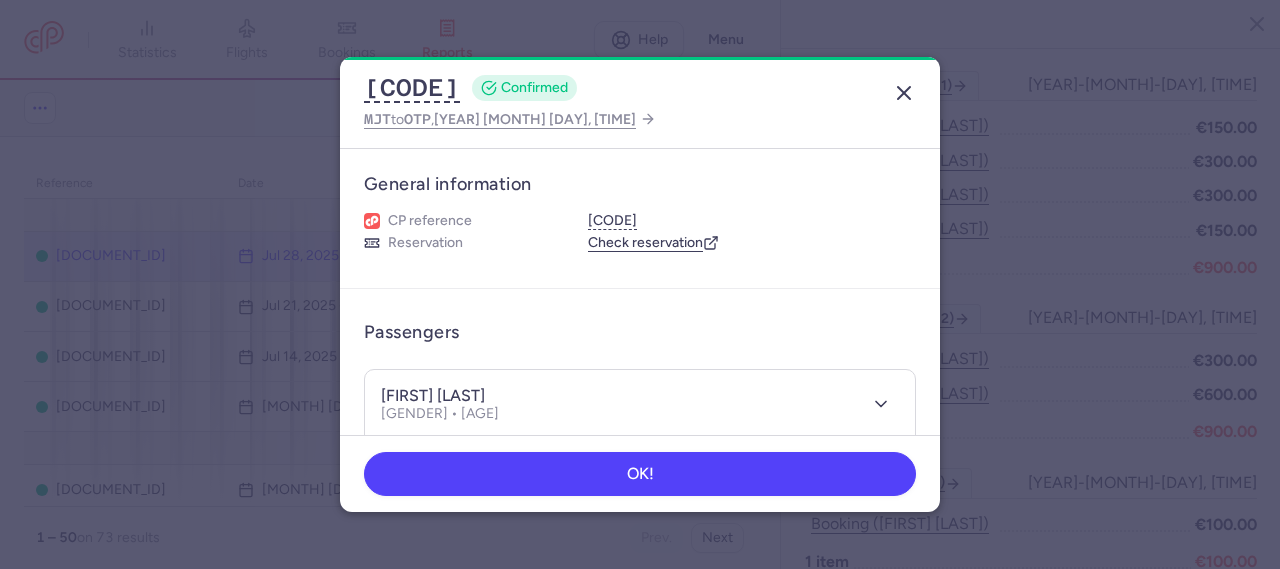 click 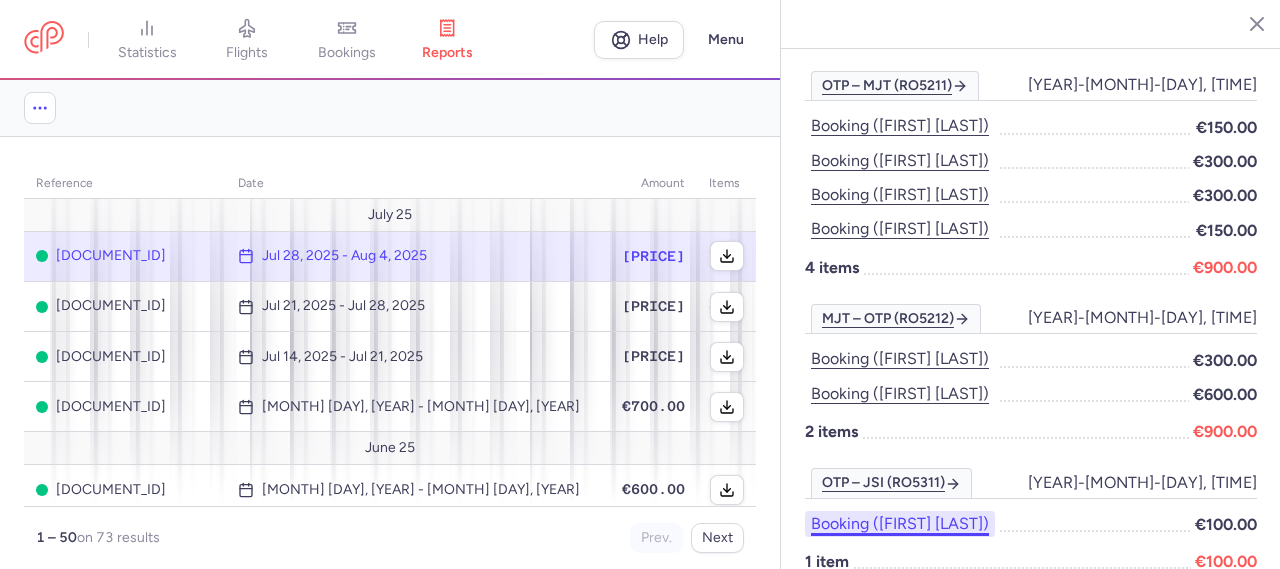 click on "Booking ([FIRST] [LAST])" at bounding box center [900, 524] 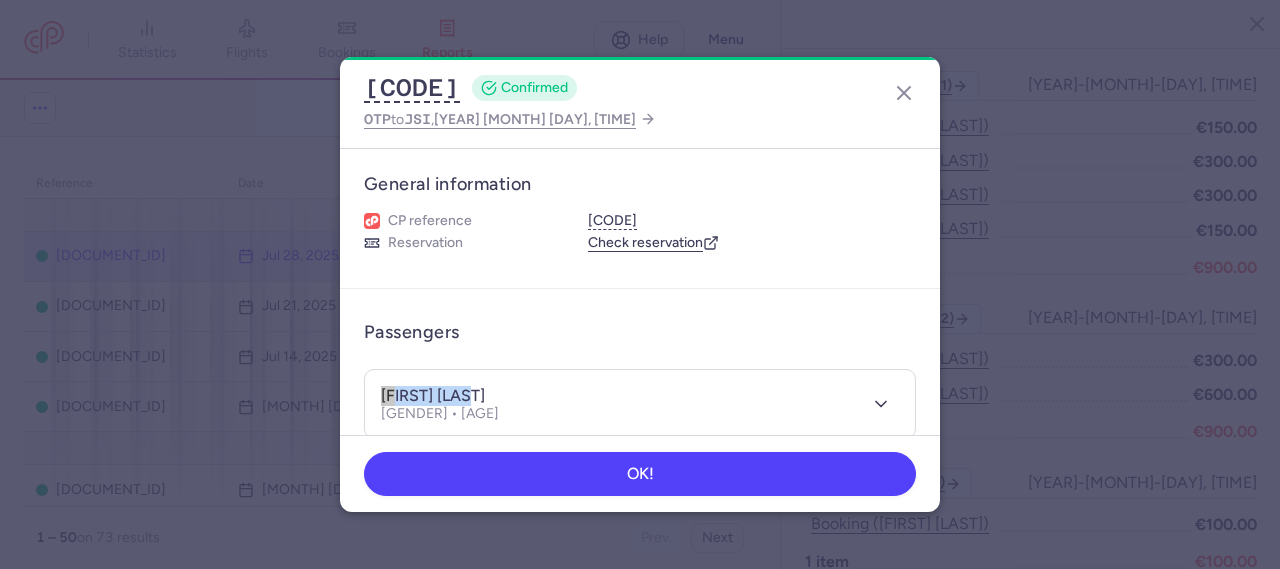 drag, startPoint x: 384, startPoint y: 397, endPoint x: 498, endPoint y: 399, distance: 114.01754 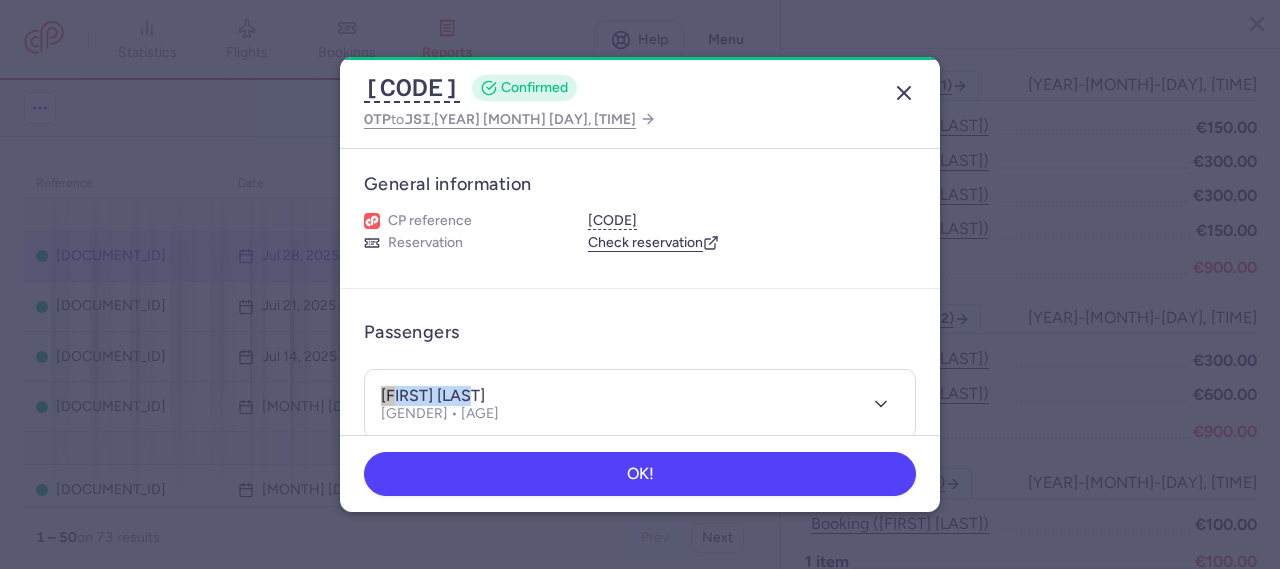 click 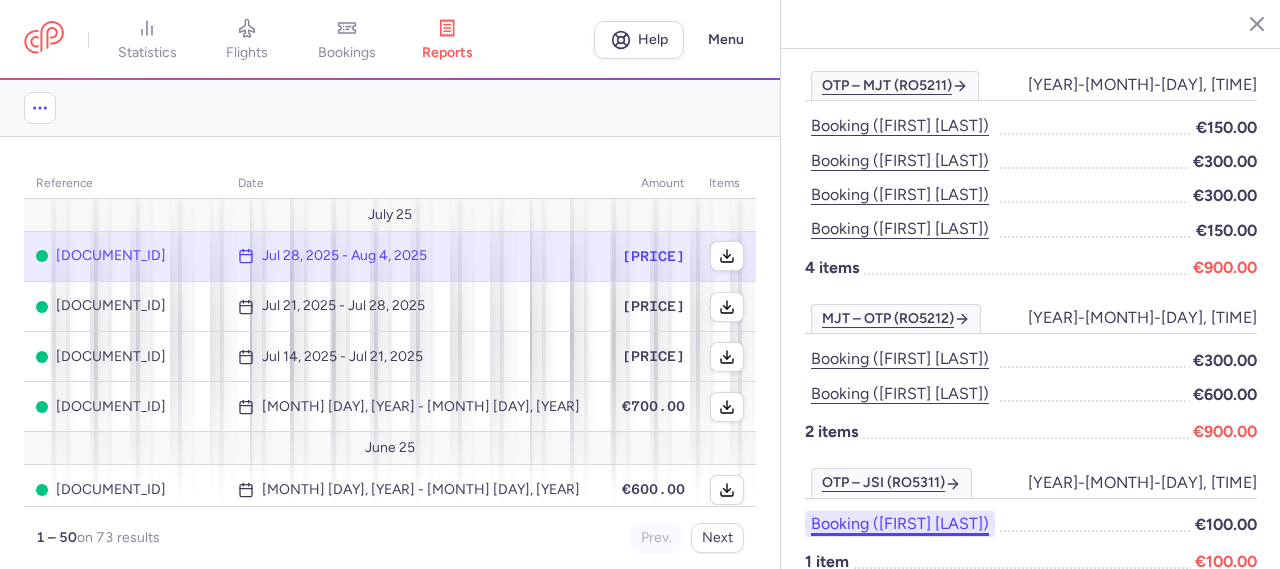 click on "Booking ([FIRST] [LAST])" at bounding box center (900, 524) 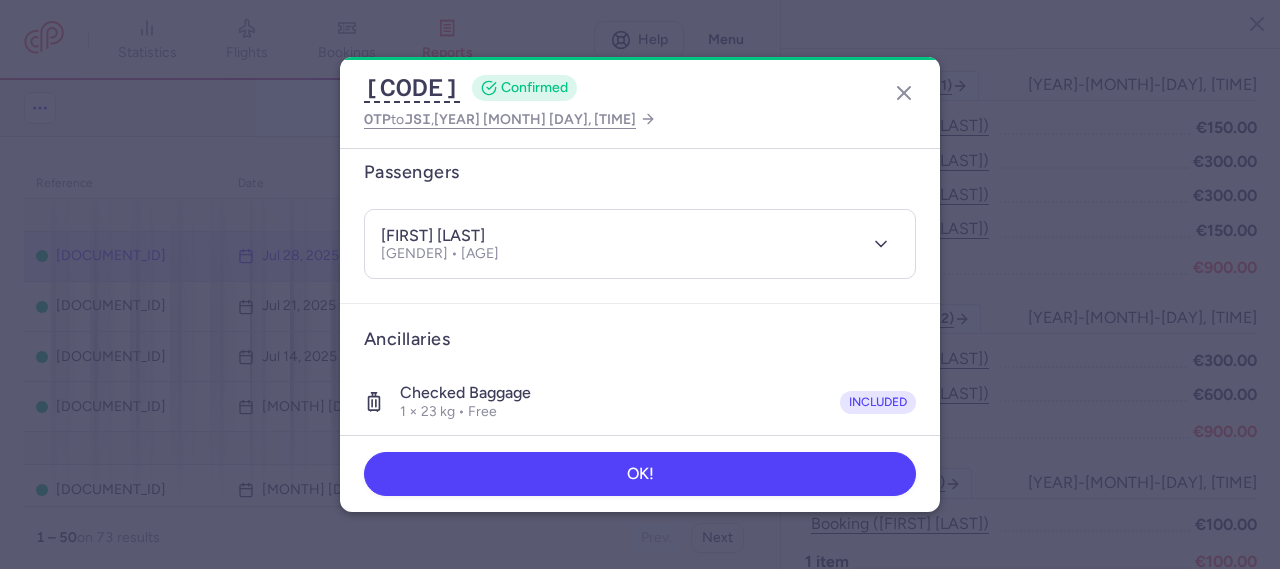 scroll, scrollTop: 524, scrollLeft: 0, axis: vertical 